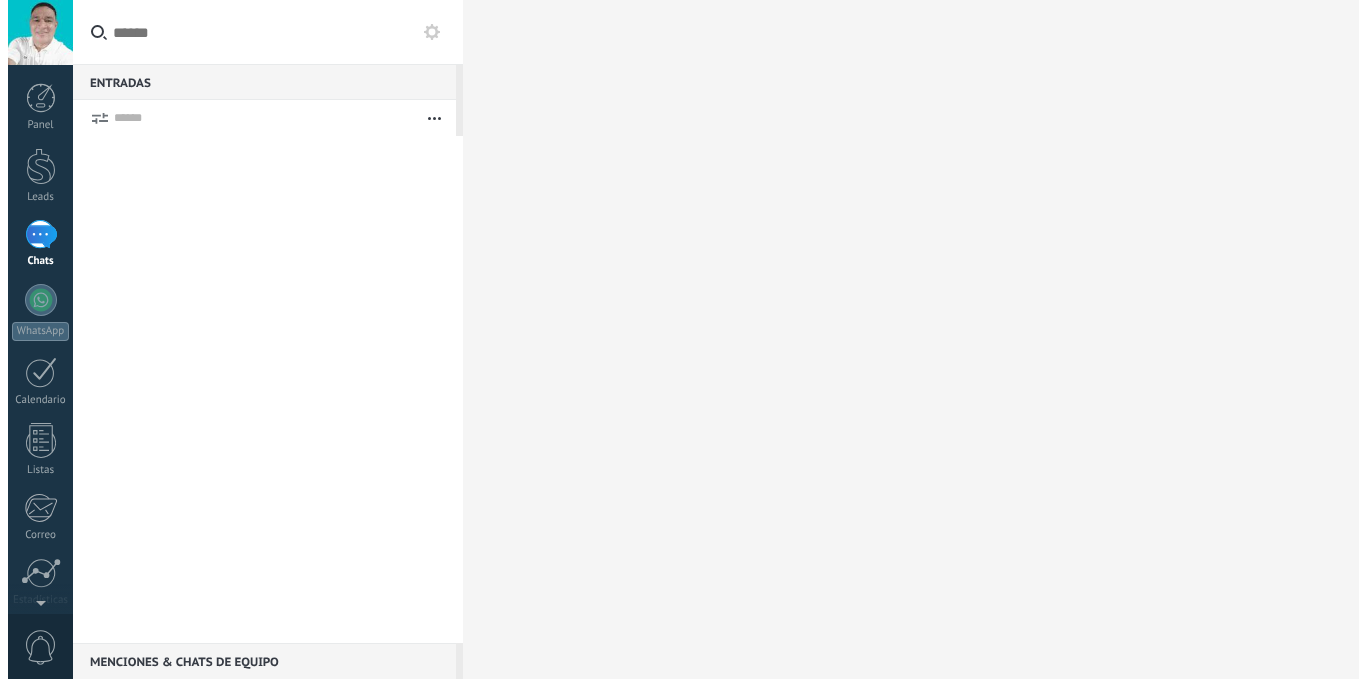 scroll, scrollTop: 0, scrollLeft: 0, axis: both 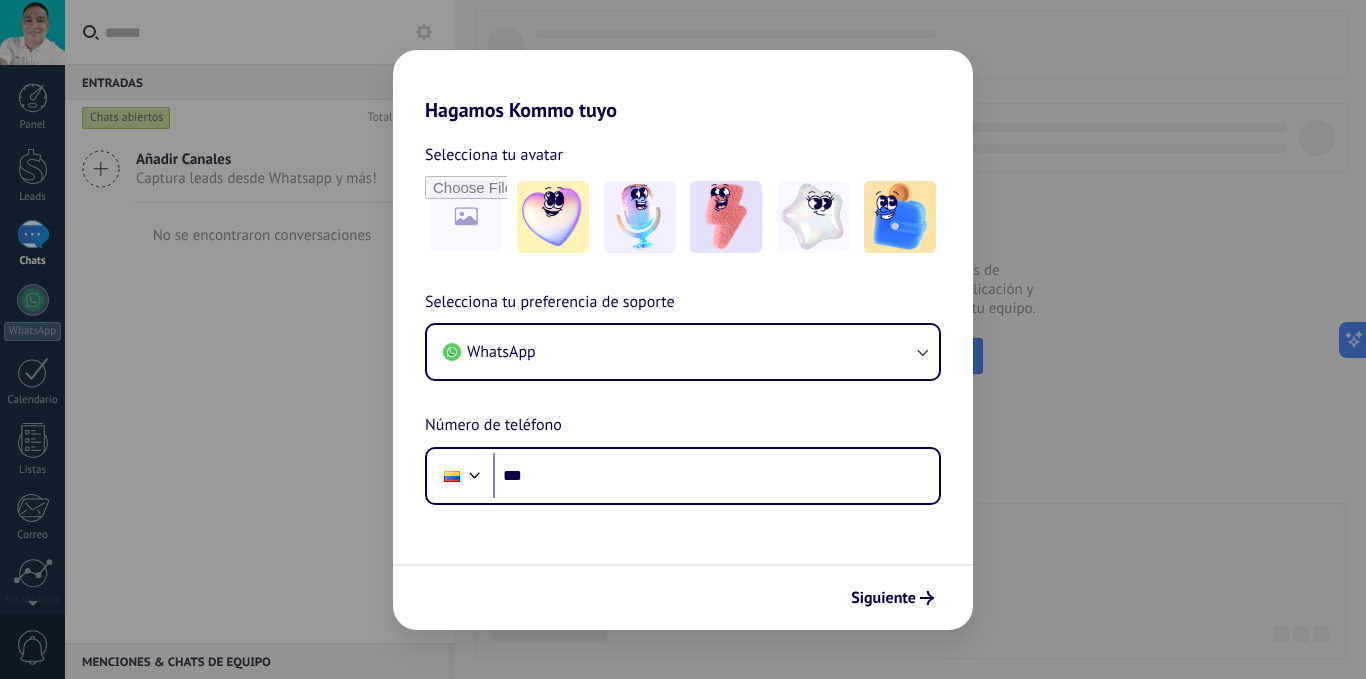 click on "Añadir Canales" at bounding box center [256, 159] 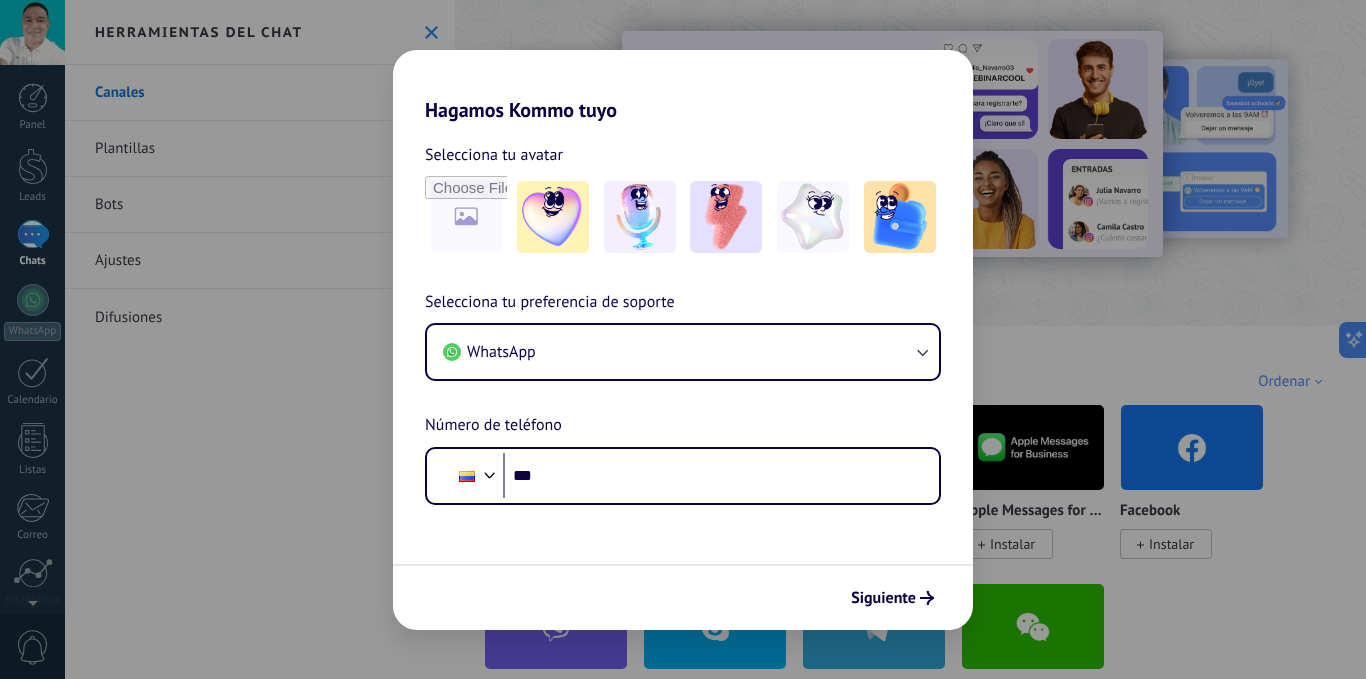 click on "Instalar" at bounding box center [853, 544] 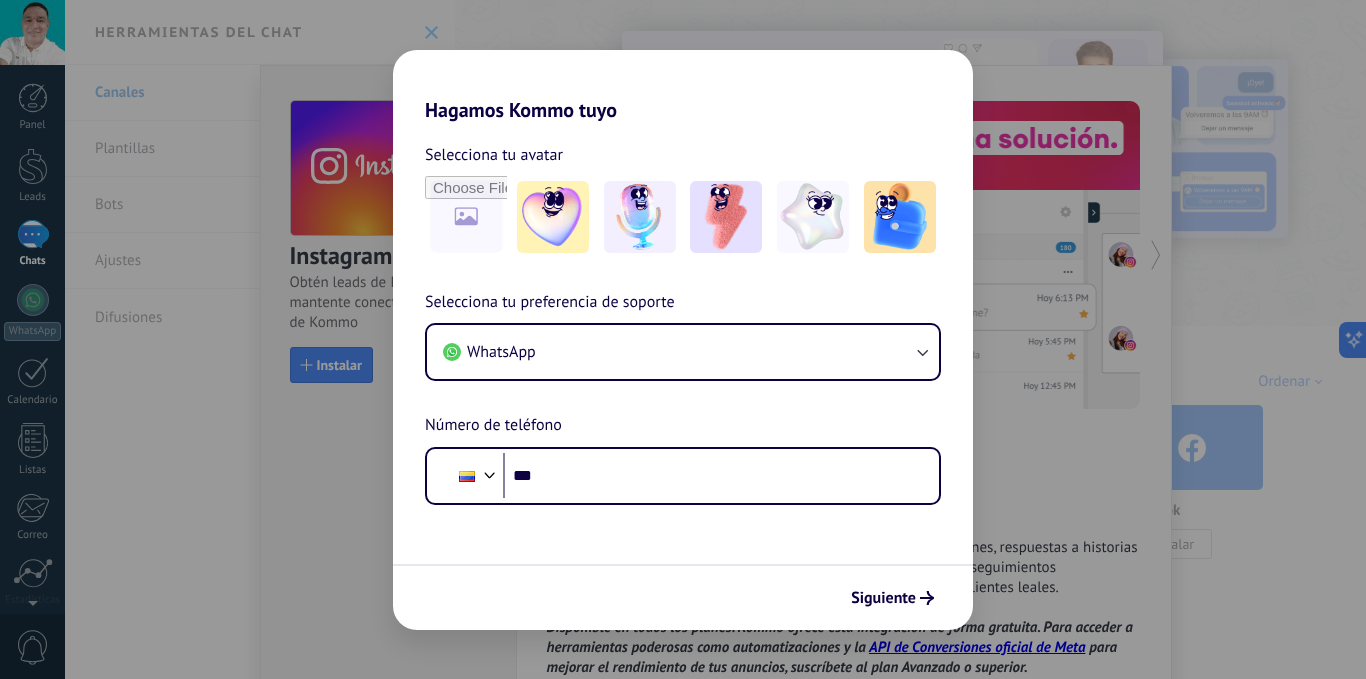 click on "Instagram" at bounding box center (834, 511) 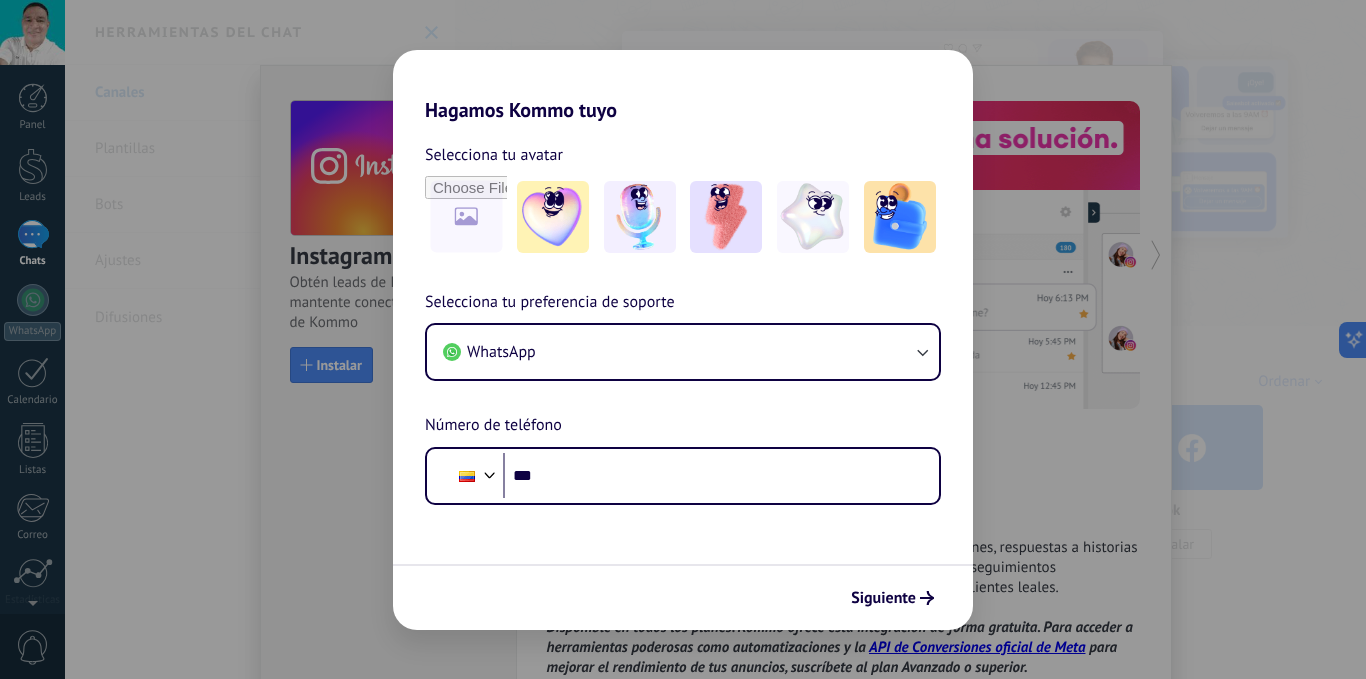 drag, startPoint x: 844, startPoint y: 507, endPoint x: 555, endPoint y: 621, distance: 310.67184 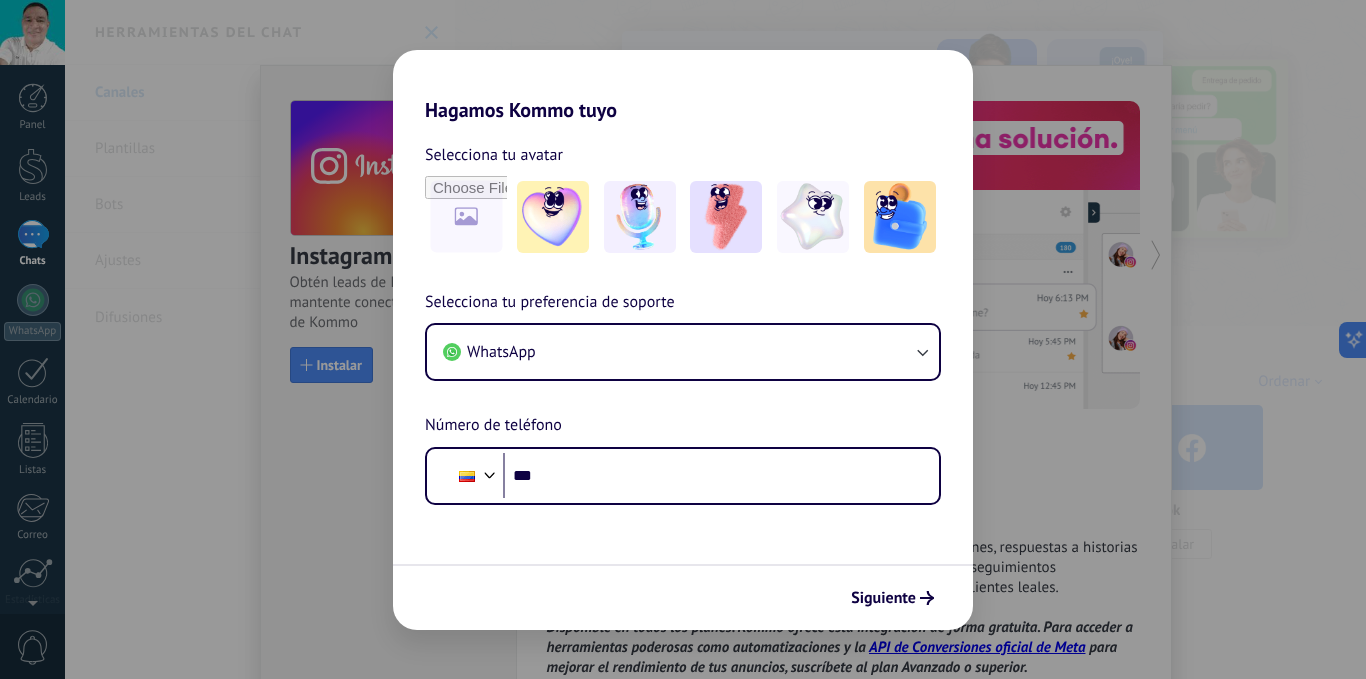 click at bounding box center (874, 447) 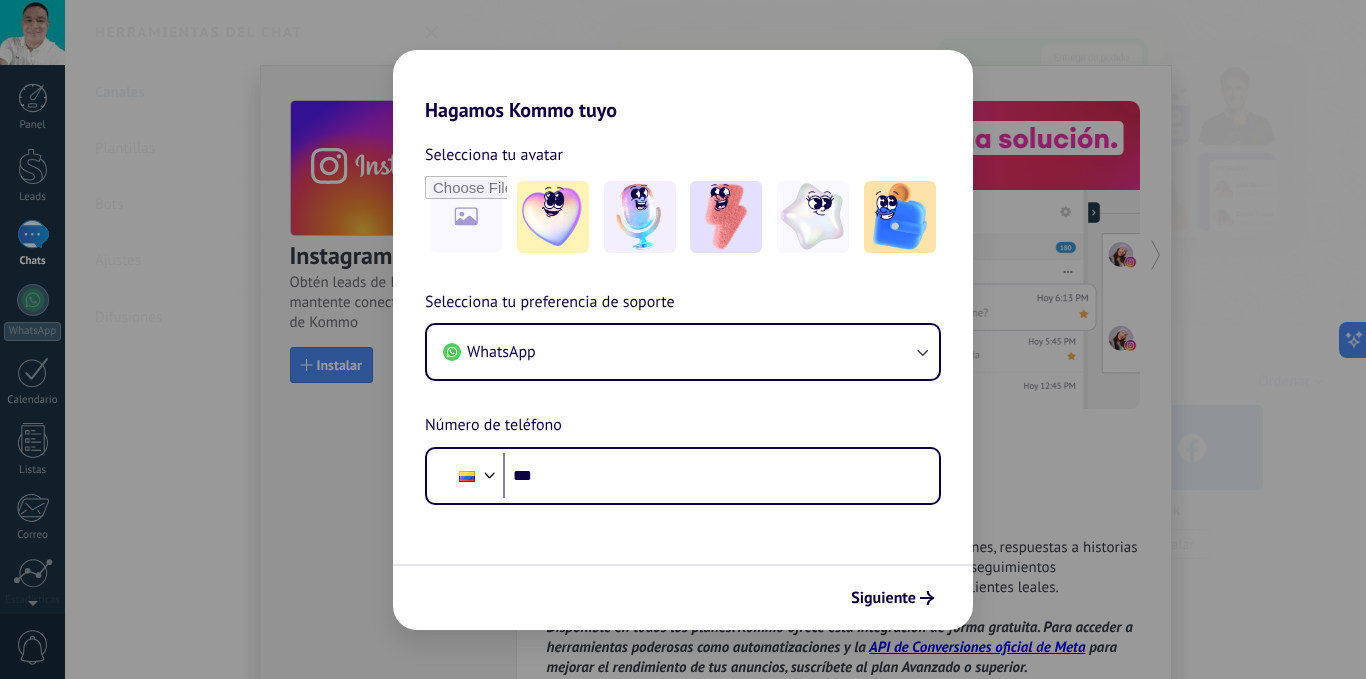 click on "Instagram" at bounding box center (834, 511) 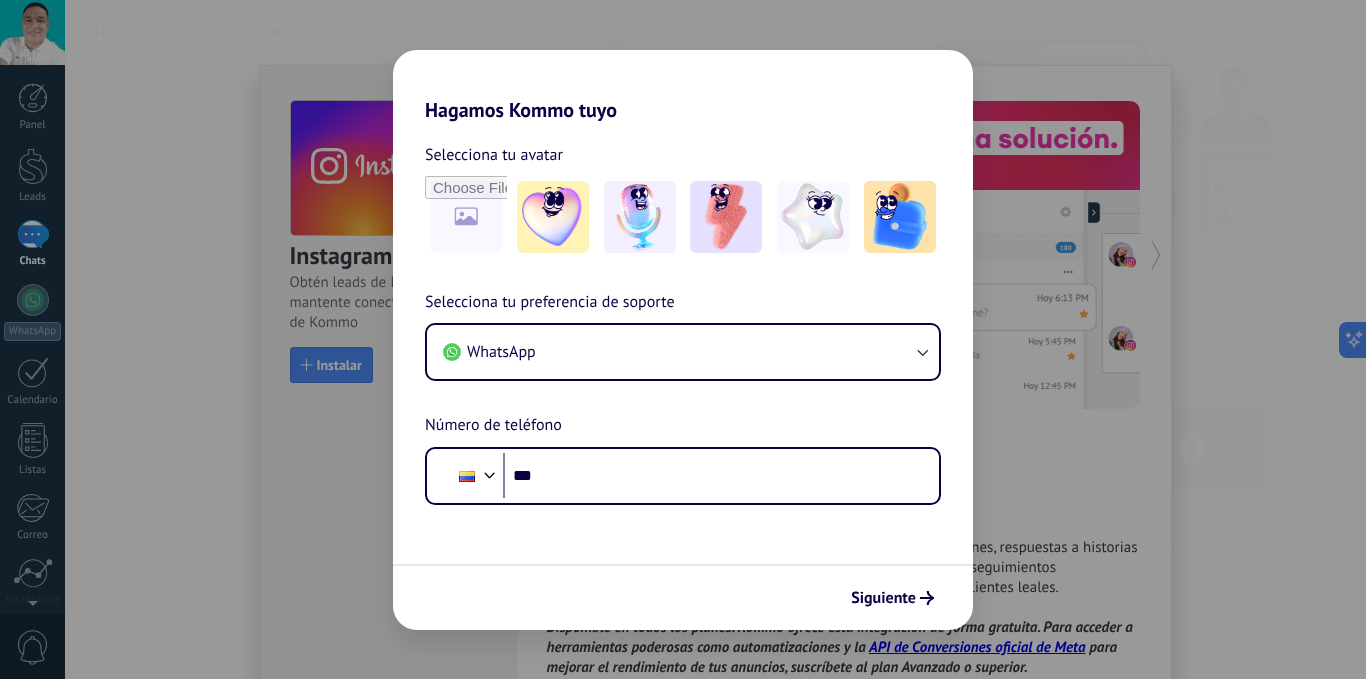 click on "Instalar" at bounding box center [853, 544] 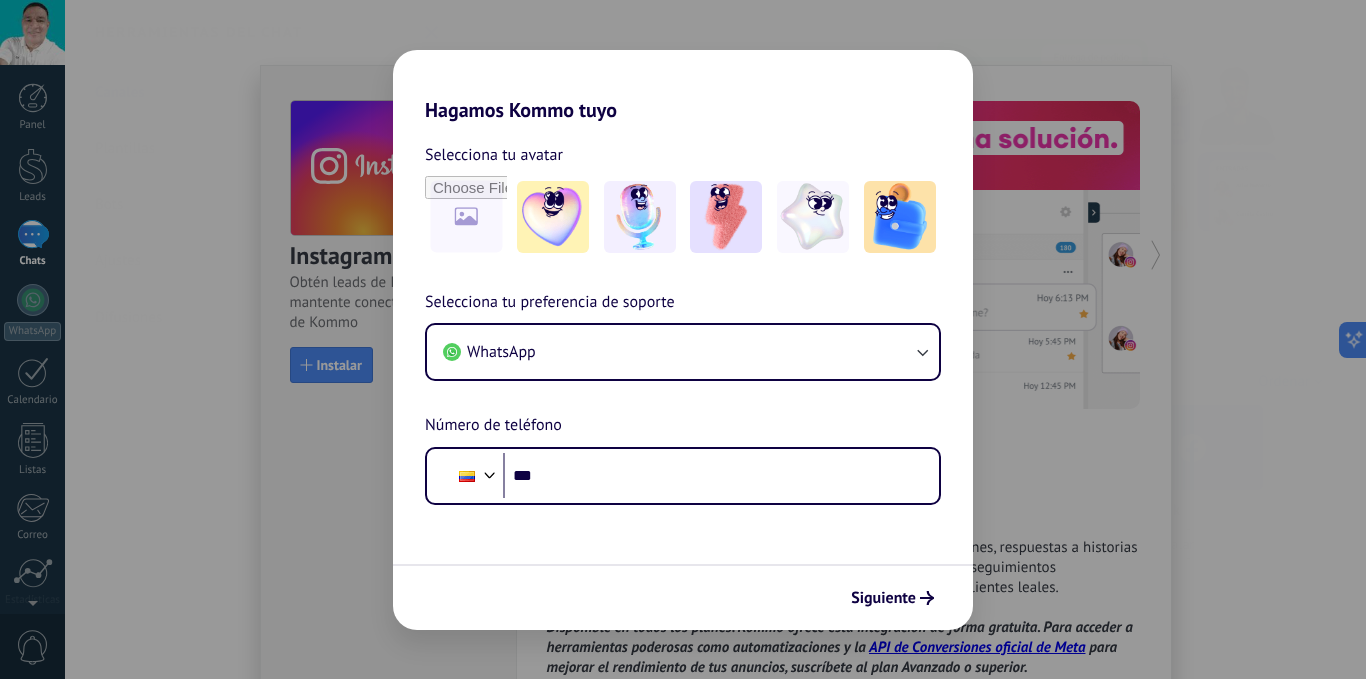 click on "Instalar" at bounding box center [853, 544] 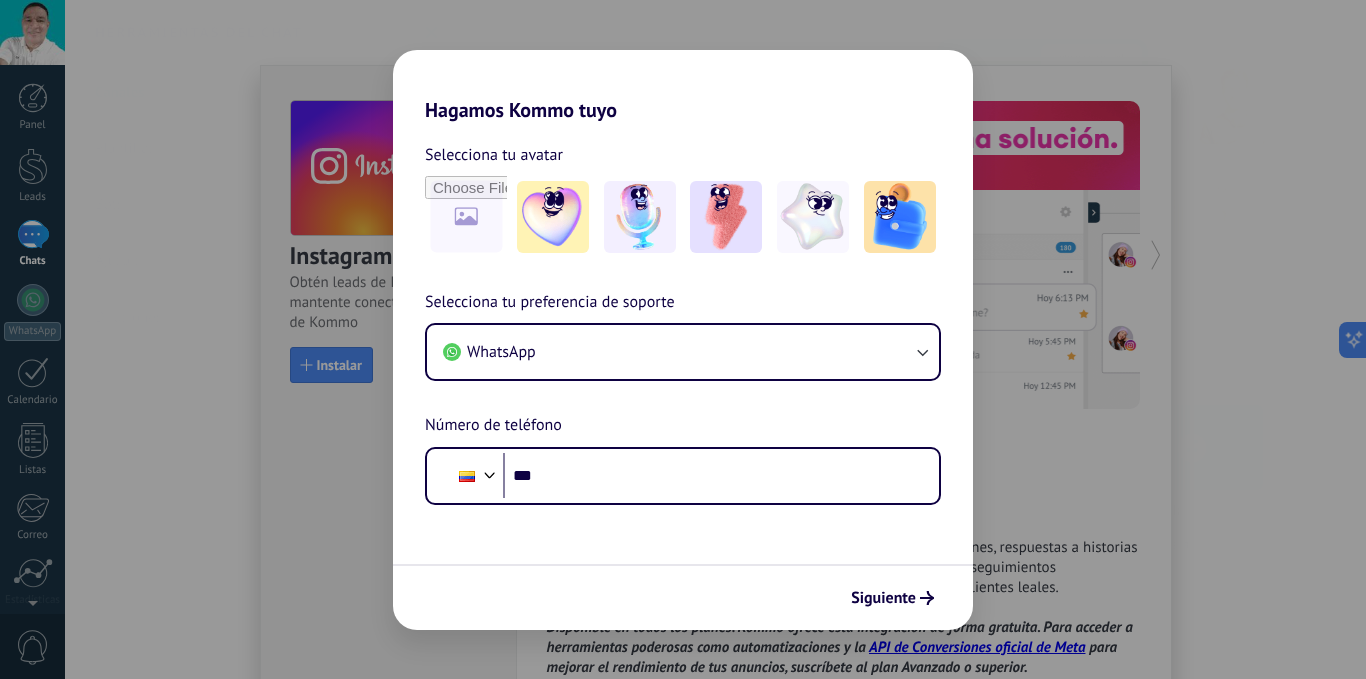 click on "Instalar" at bounding box center (853, 544) 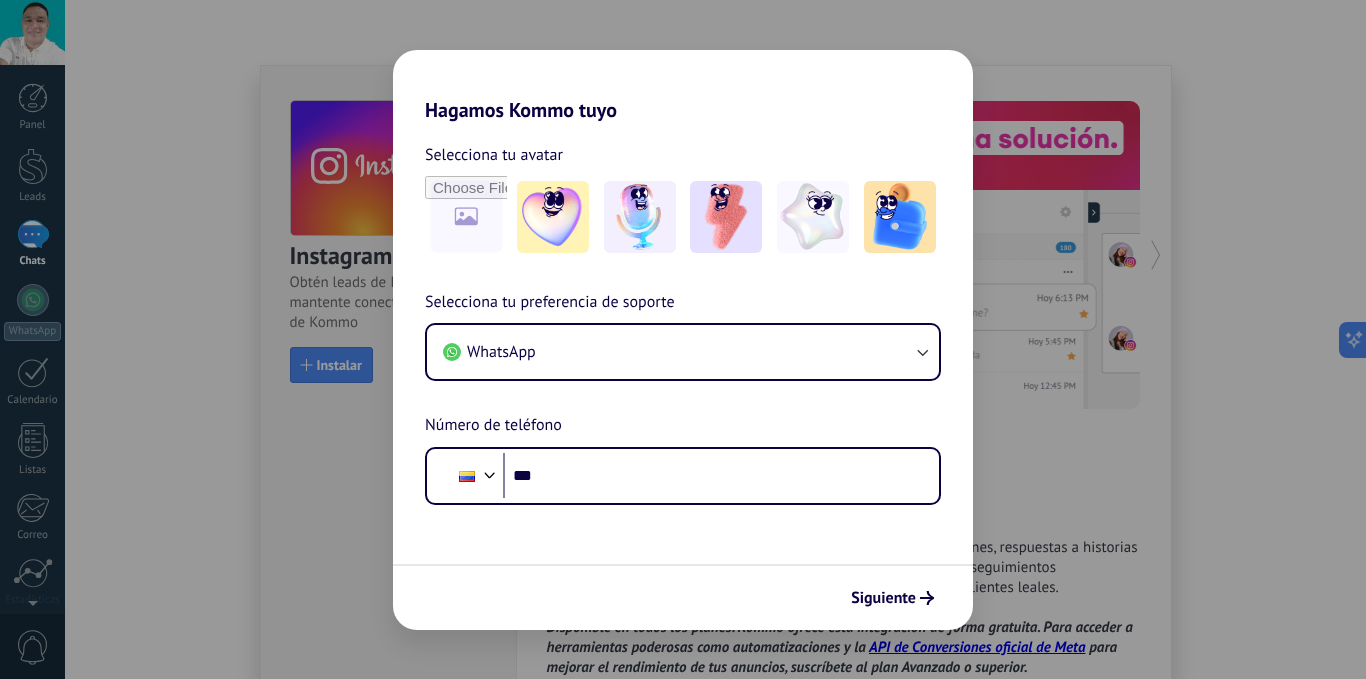 click on "Instalar" at bounding box center (853, 544) 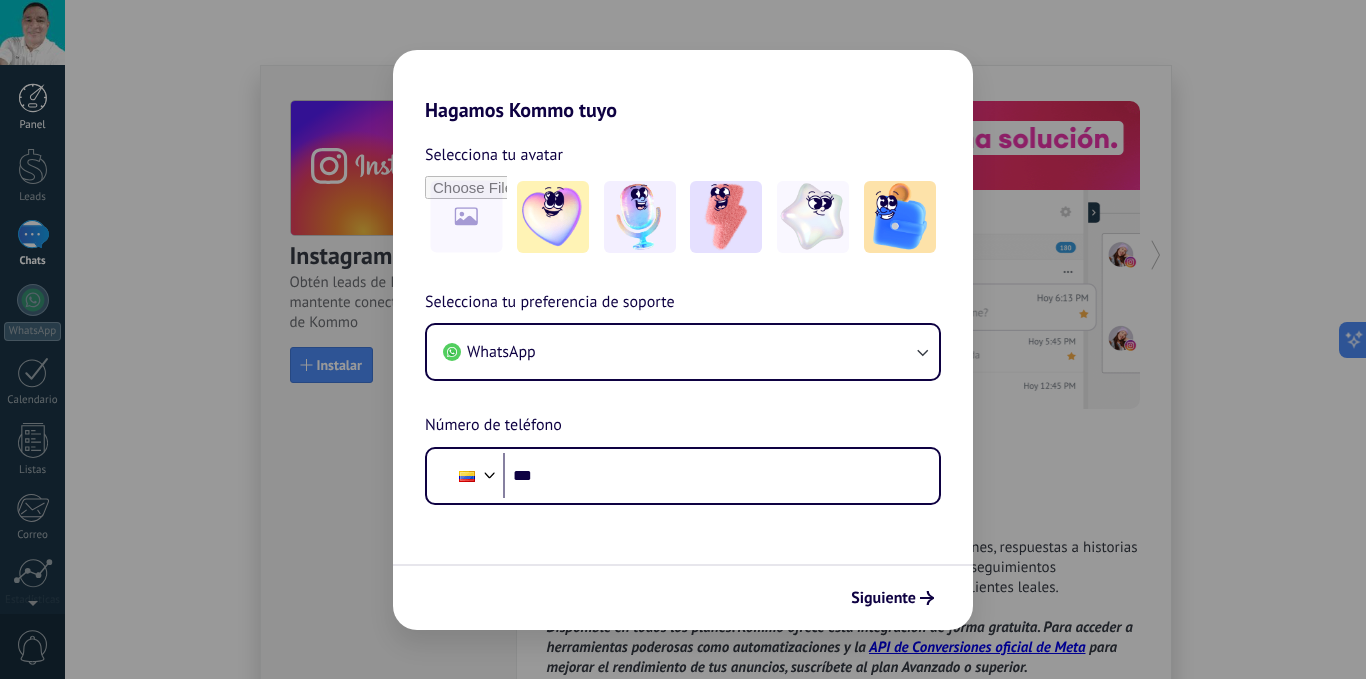 click at bounding box center [33, 98] 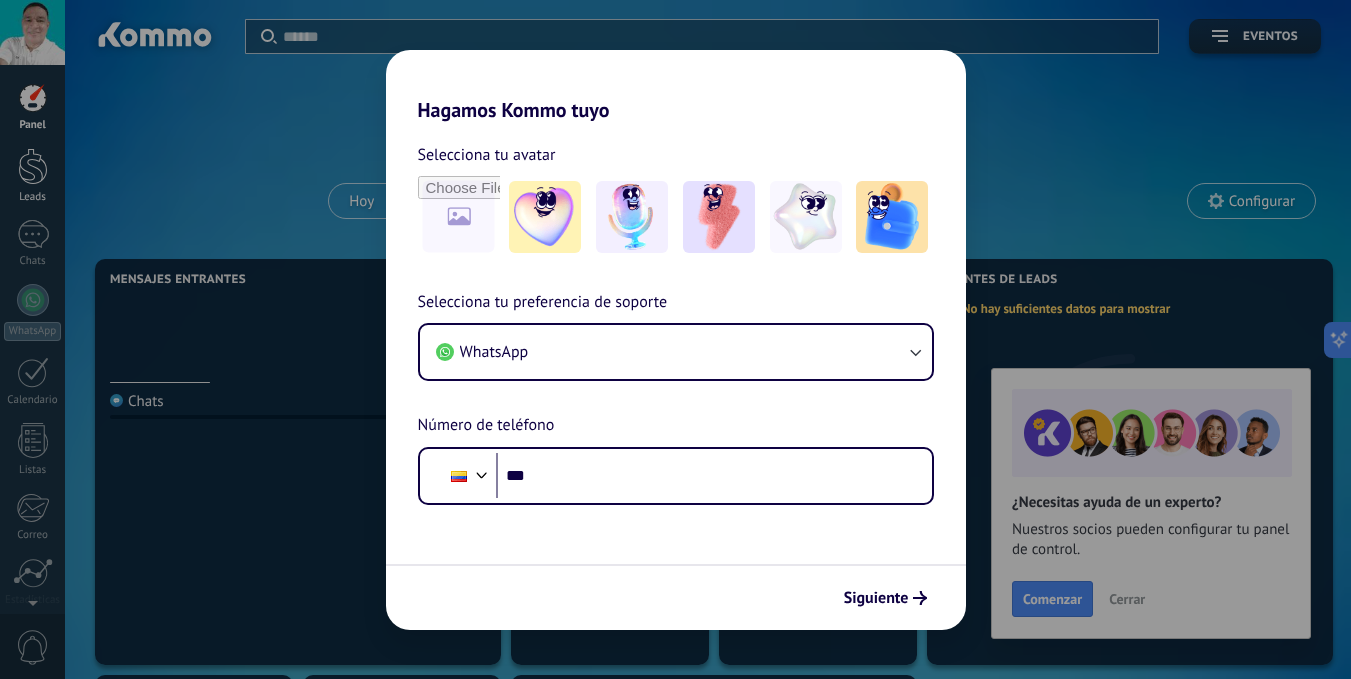 click at bounding box center [33, 166] 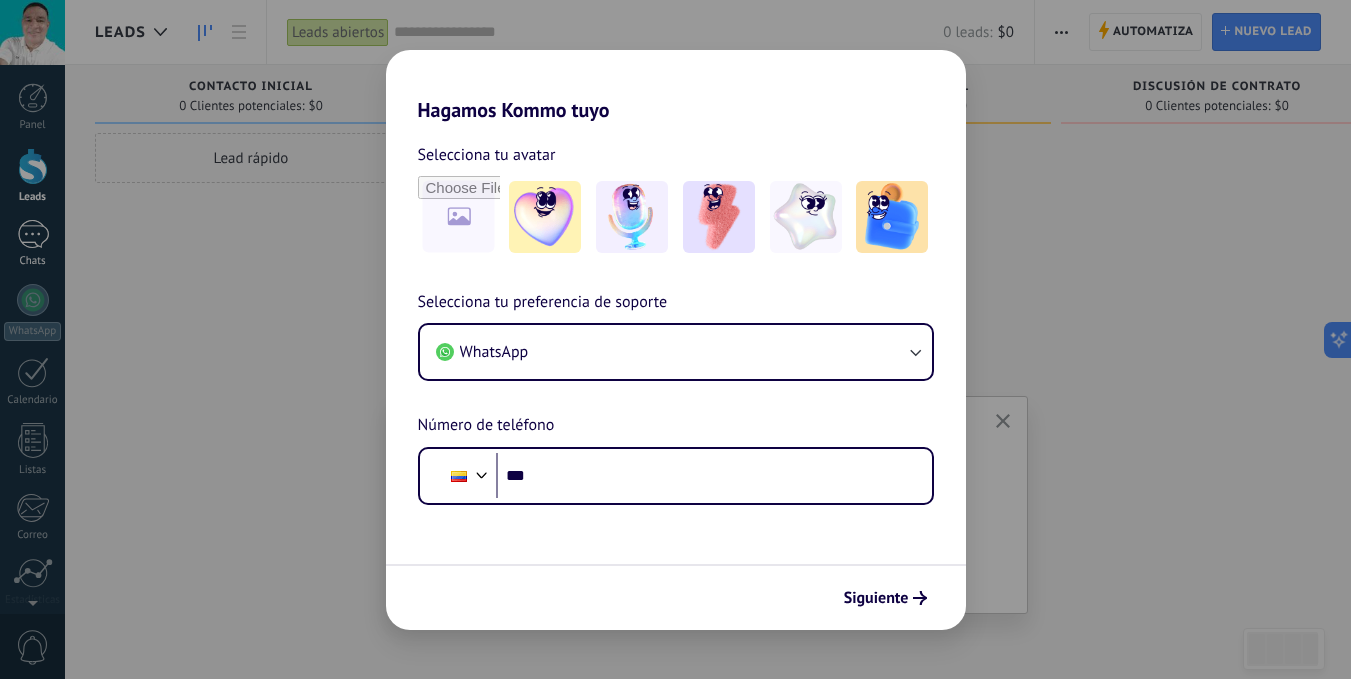 click at bounding box center (33, 234) 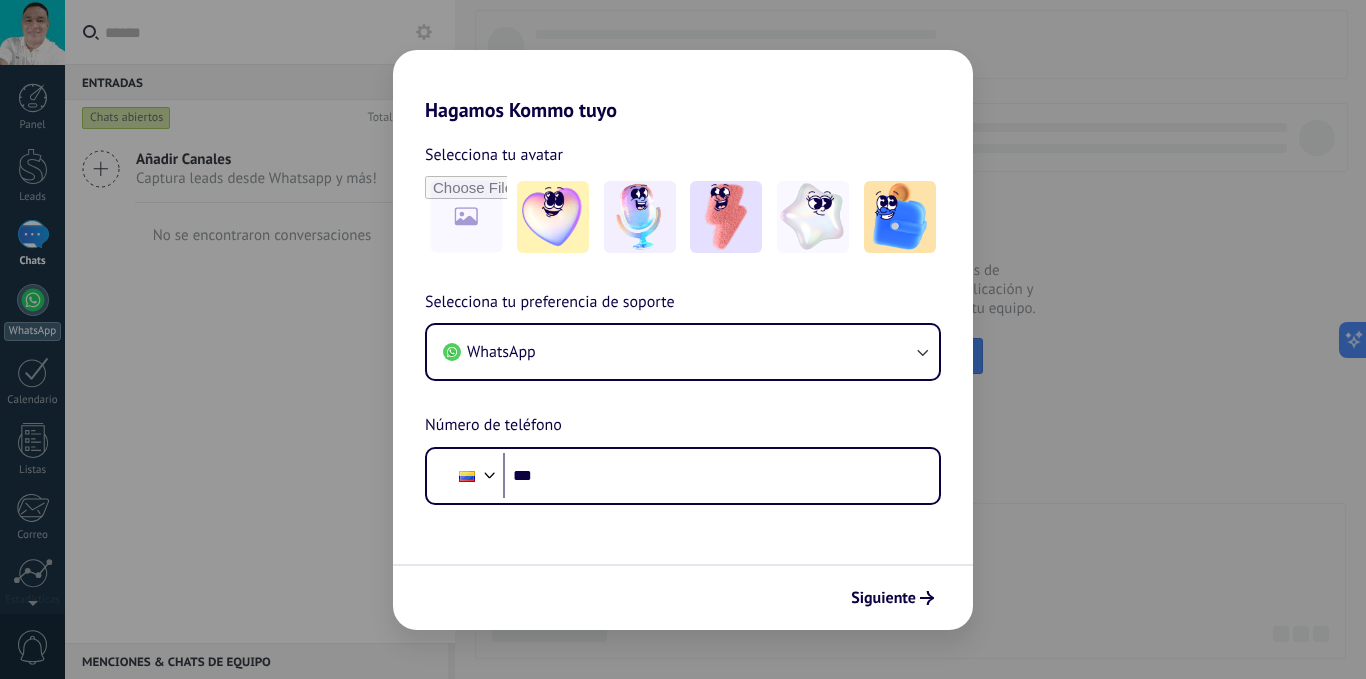 click at bounding box center (33, 300) 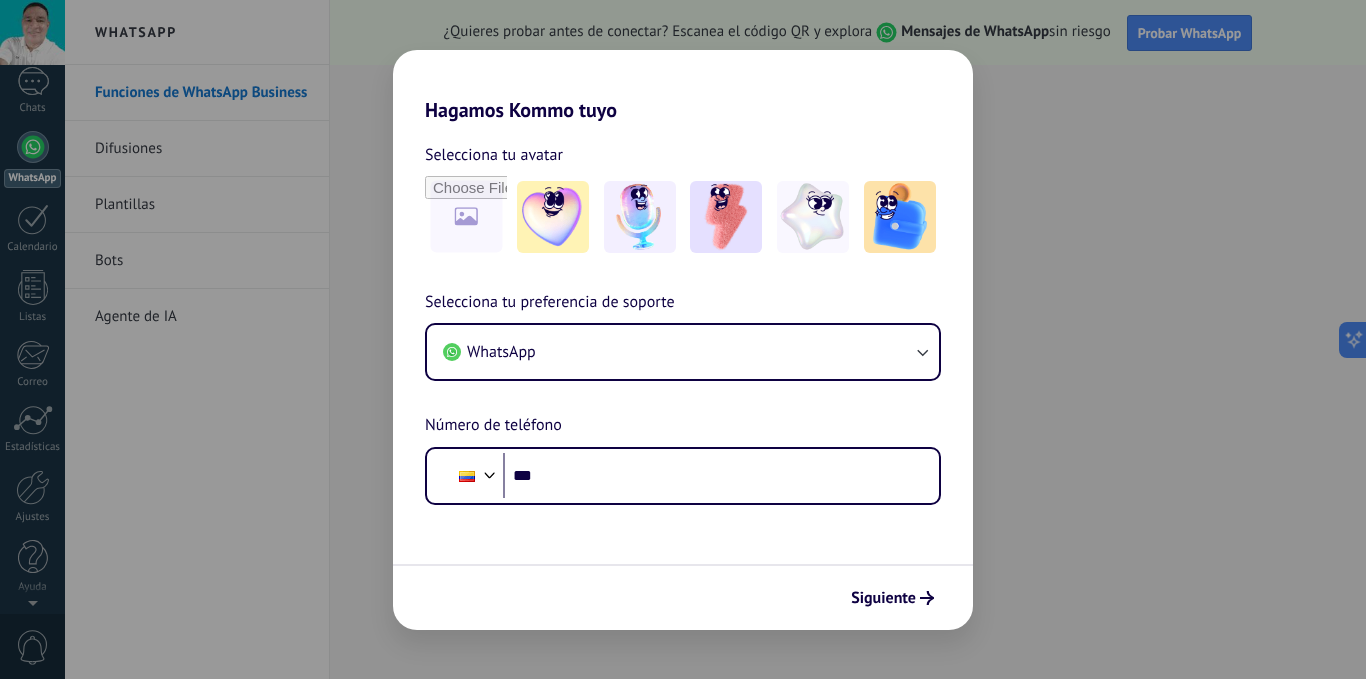 scroll, scrollTop: 0, scrollLeft: 0, axis: both 